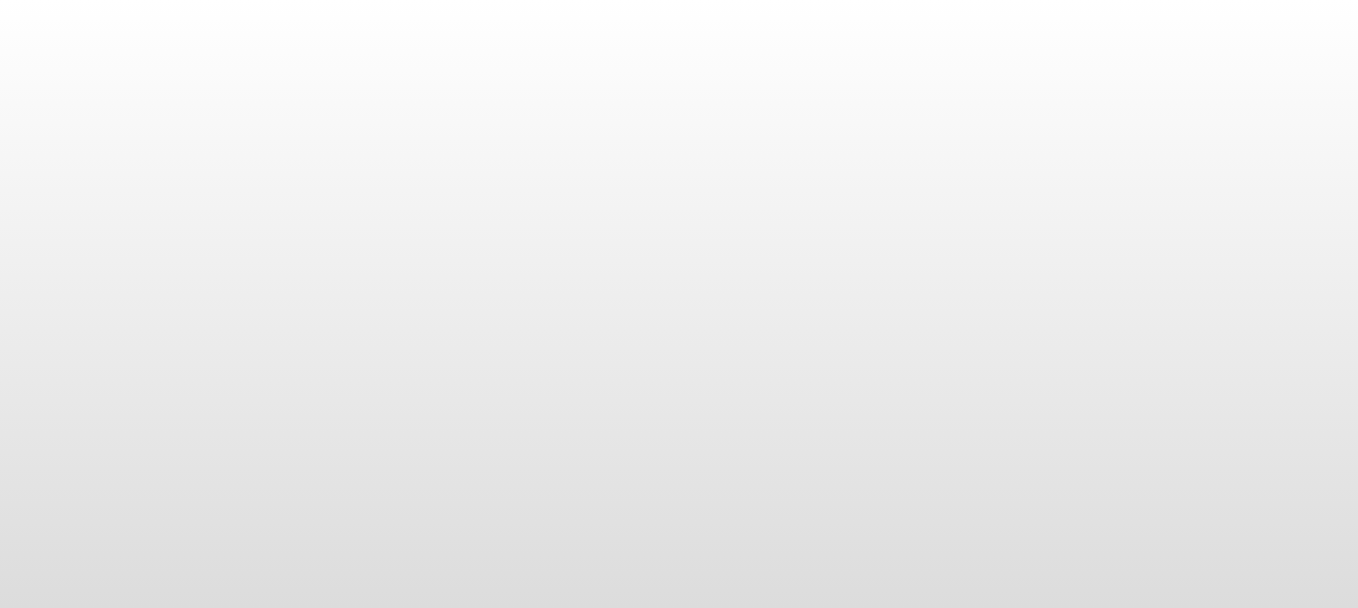 scroll, scrollTop: 0, scrollLeft: 0, axis: both 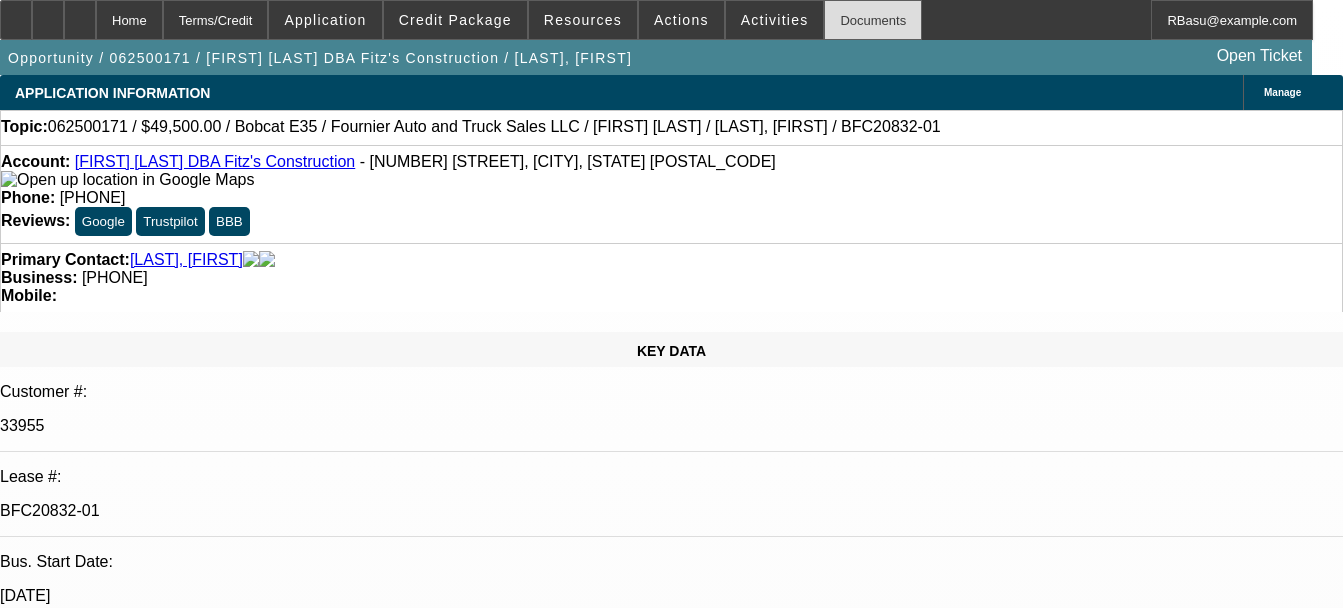 click on "Documents" at bounding box center [873, 20] 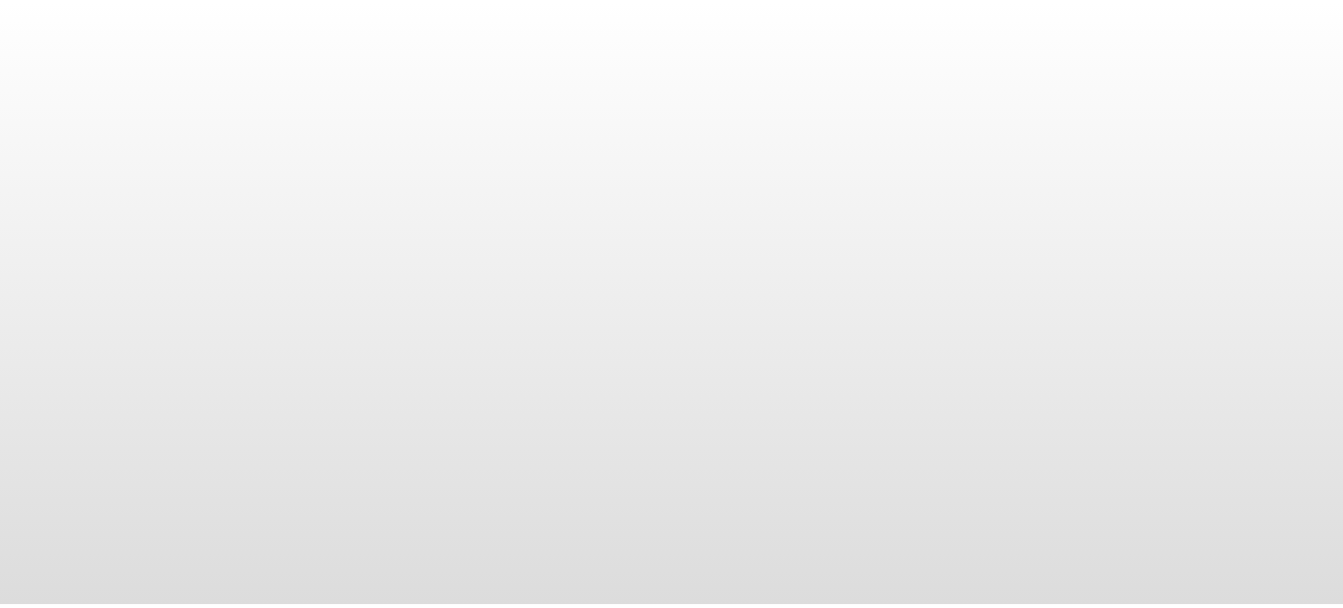 scroll, scrollTop: 0, scrollLeft: 0, axis: both 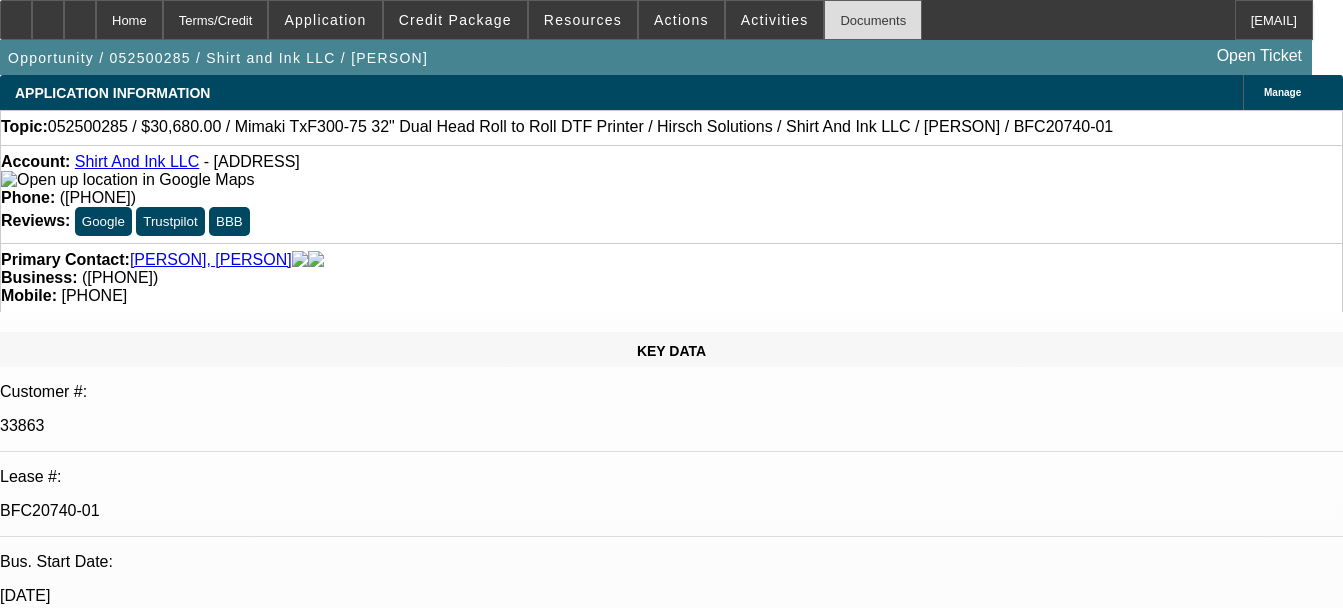 click on "Documents" at bounding box center (873, 20) 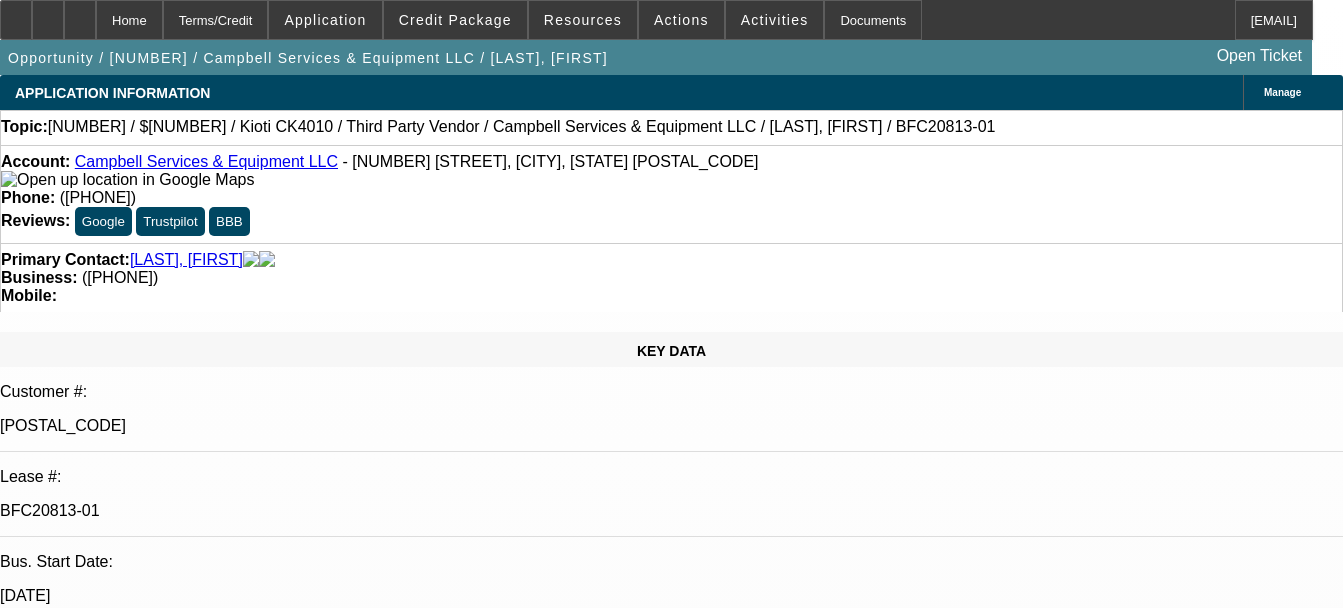 scroll, scrollTop: 24, scrollLeft: 0, axis: vertical 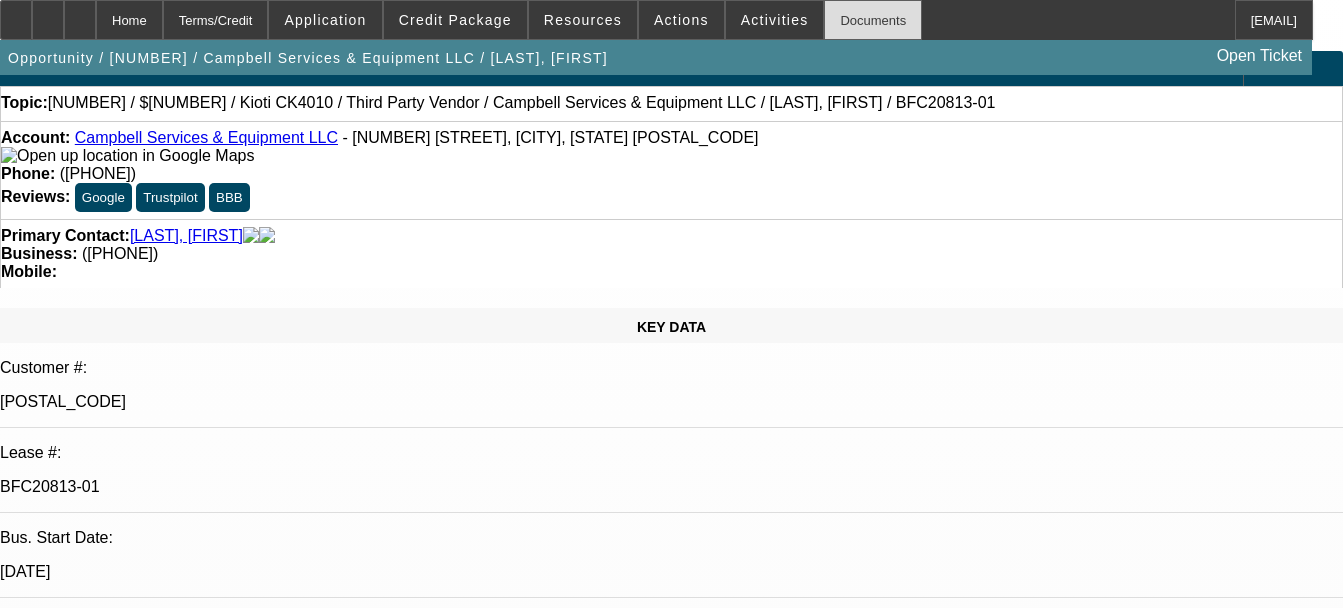 click on "Documents" at bounding box center [873, 20] 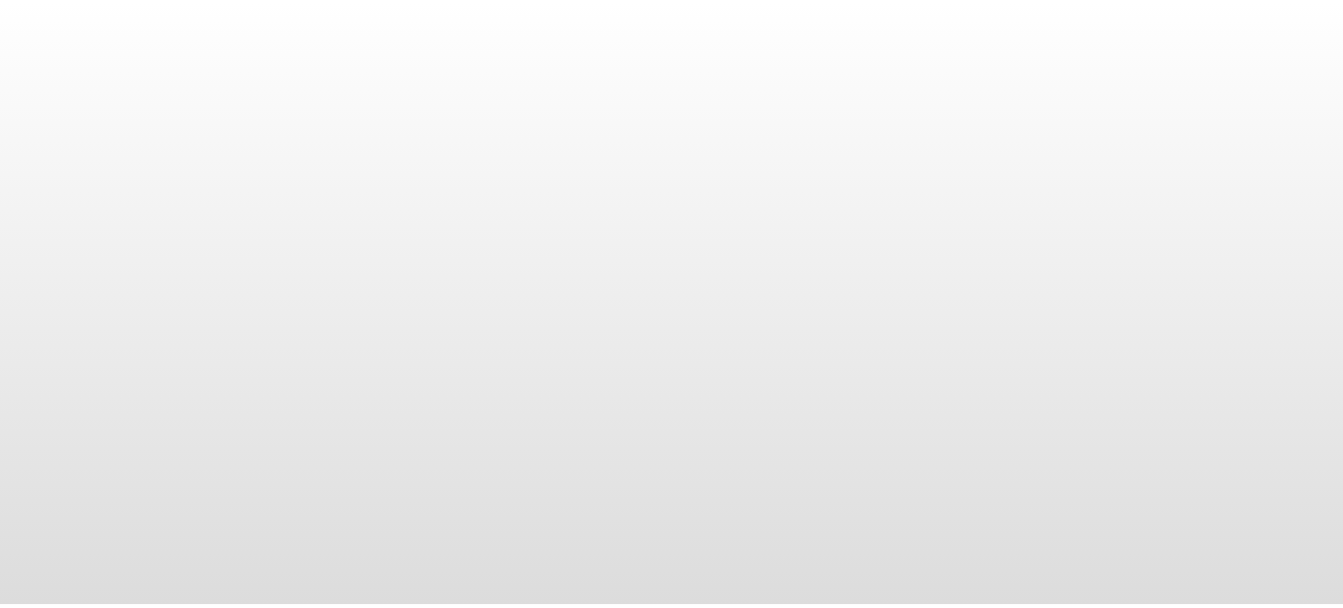 scroll, scrollTop: 0, scrollLeft: 0, axis: both 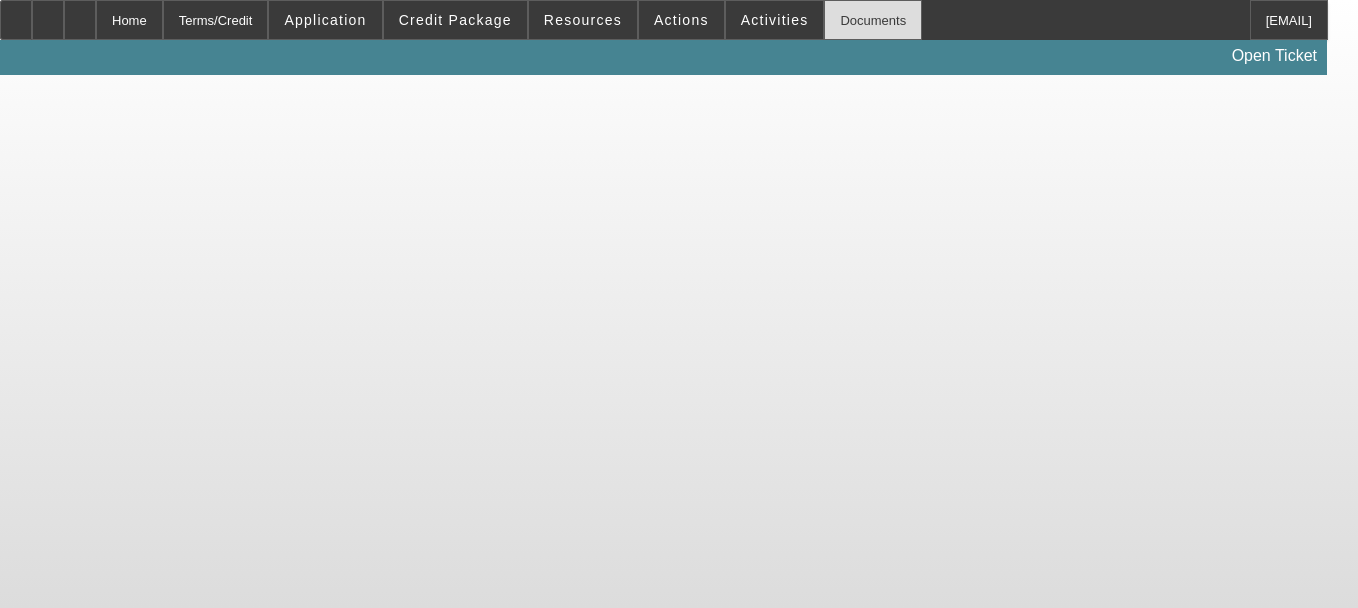 click on "Documents" at bounding box center (873, 20) 